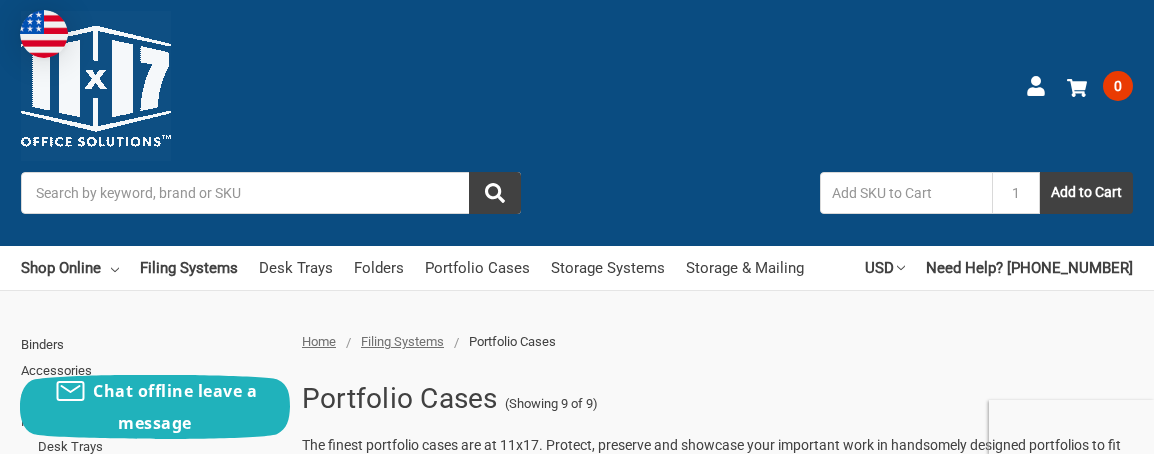 scroll, scrollTop: 0, scrollLeft: 0, axis: both 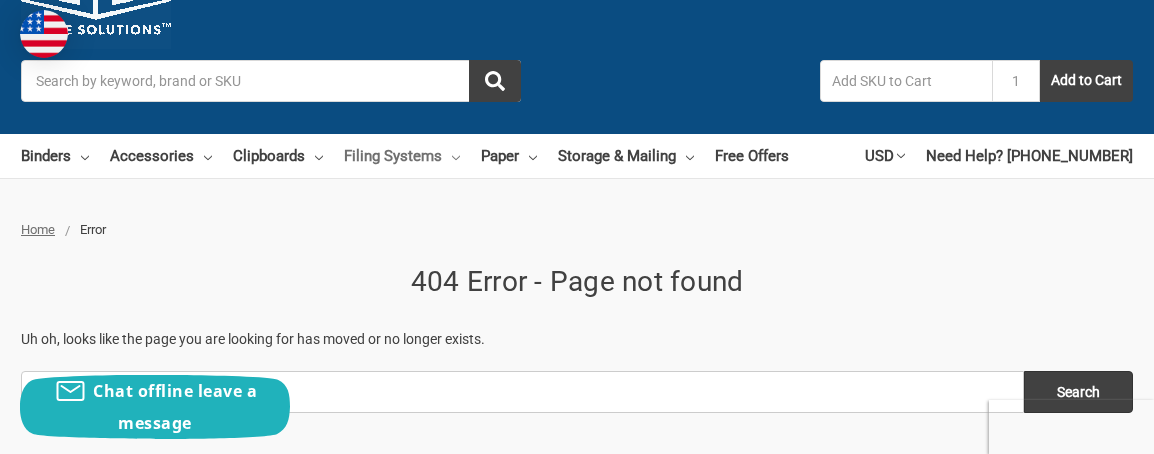 click 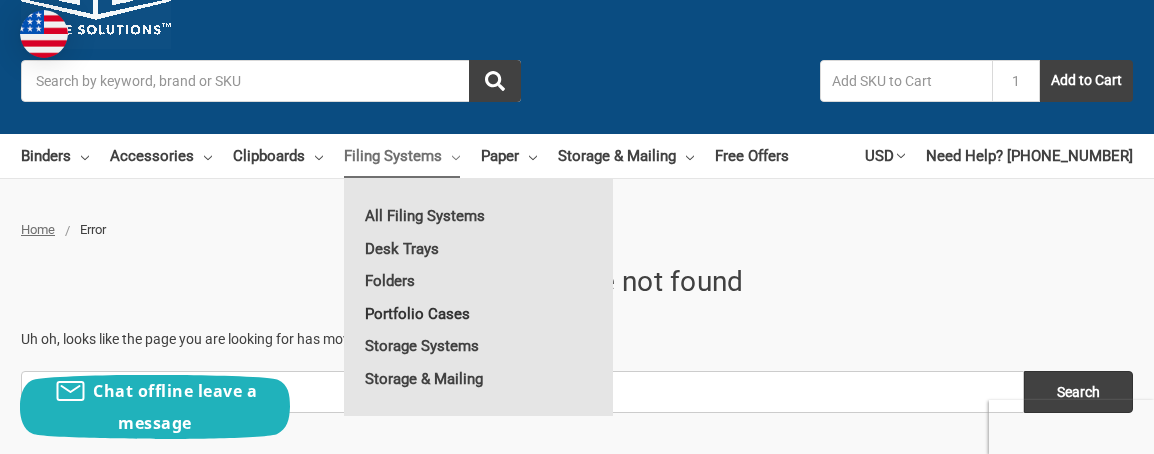 click on "Portfolio Cases" at bounding box center [478, 314] 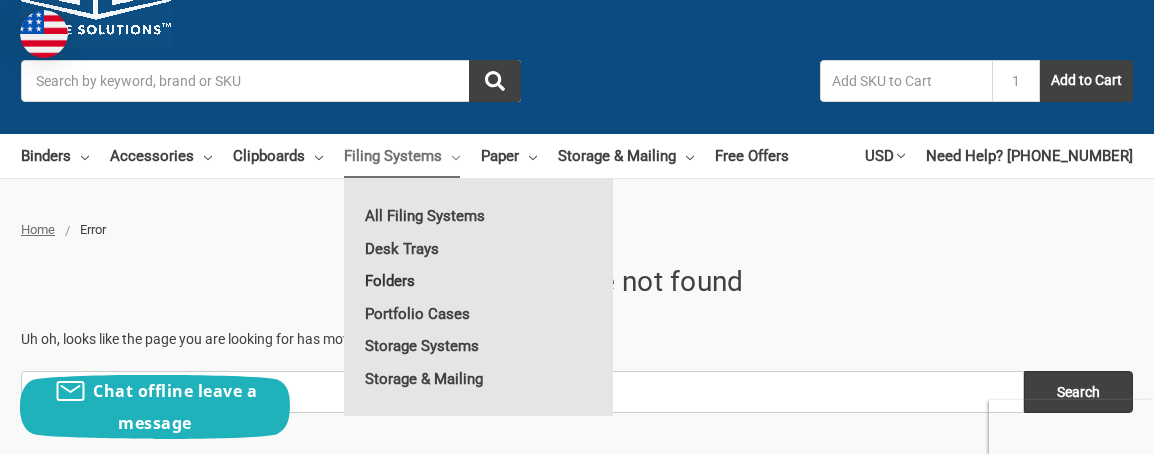 click on "Folders" at bounding box center (478, 281) 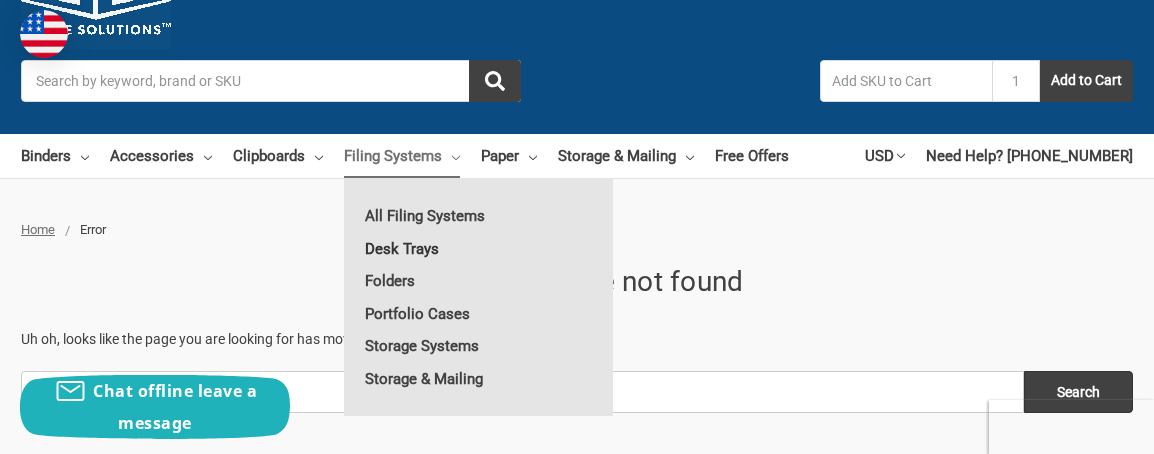 click on "Desk Trays" at bounding box center [478, 249] 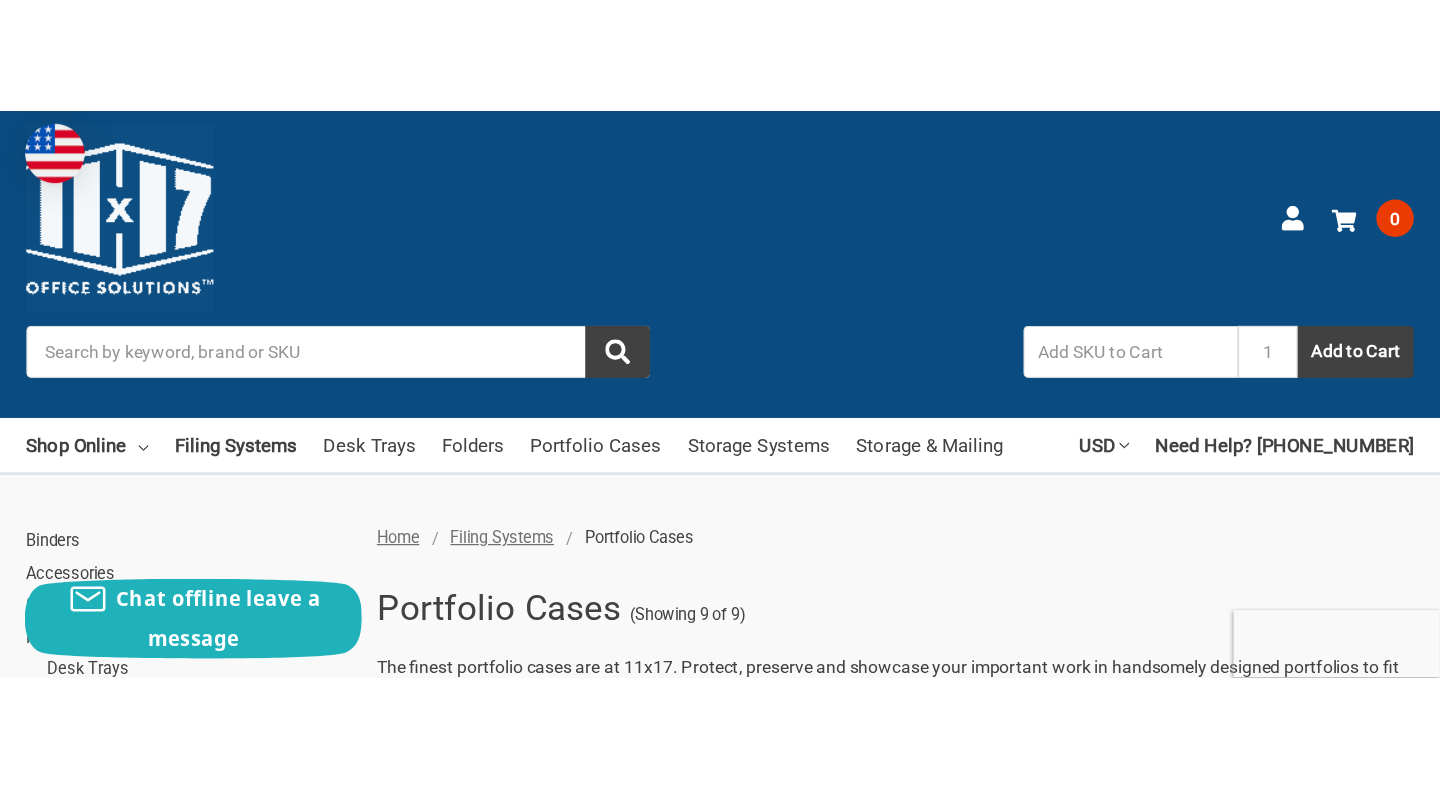 scroll, scrollTop: 0, scrollLeft: 0, axis: both 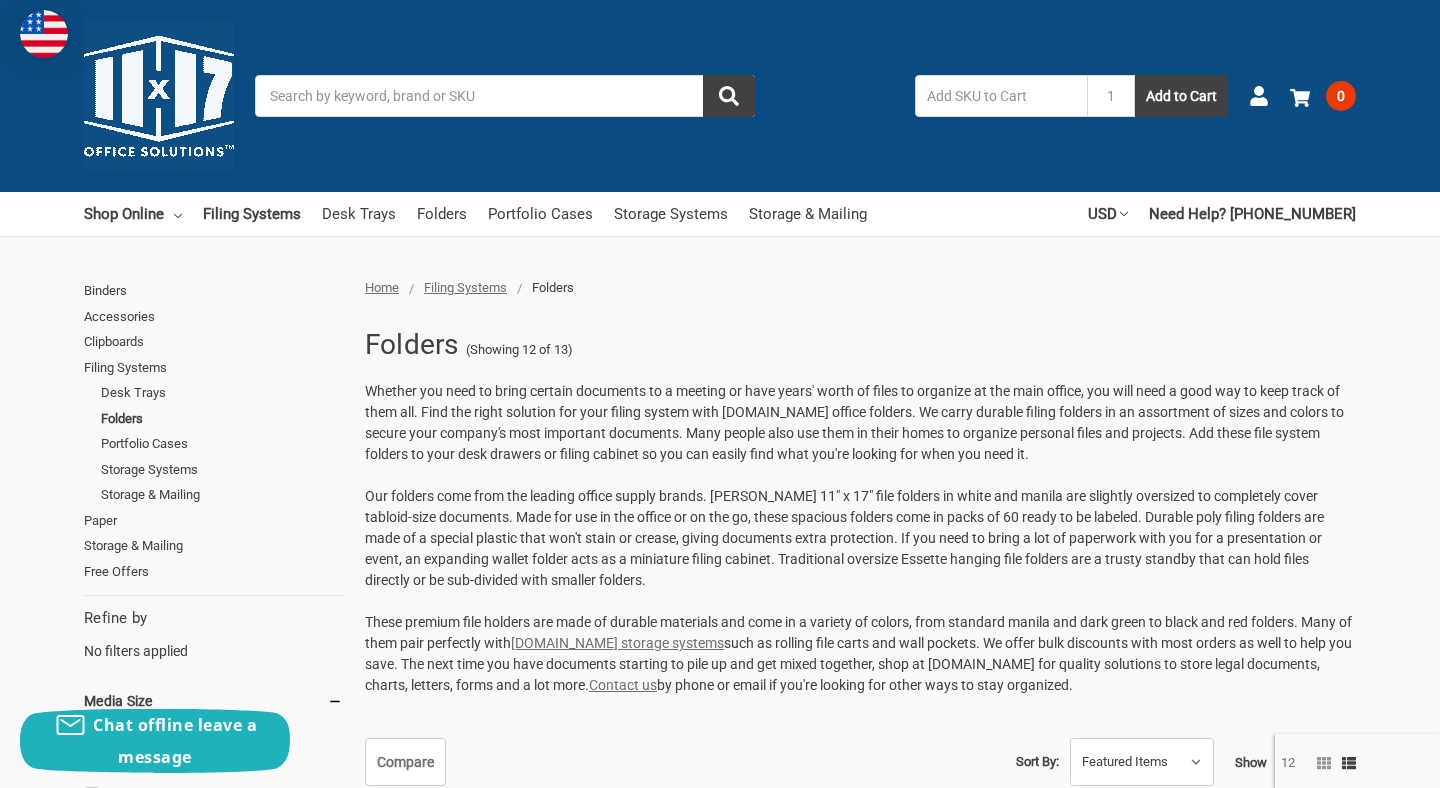 click on "Home
Filing Systems
Folders" at bounding box center (724, 288) 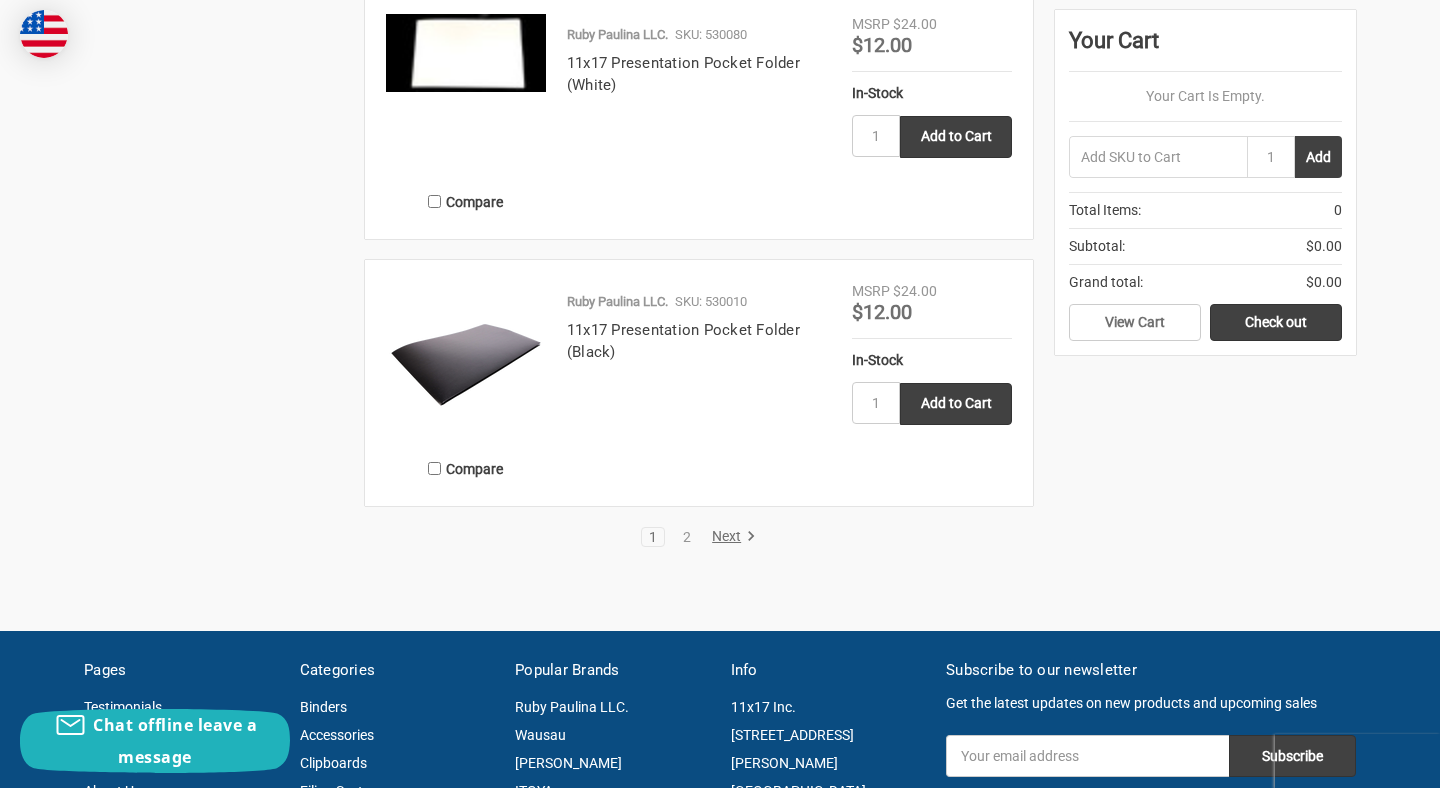 scroll, scrollTop: 3485, scrollLeft: 0, axis: vertical 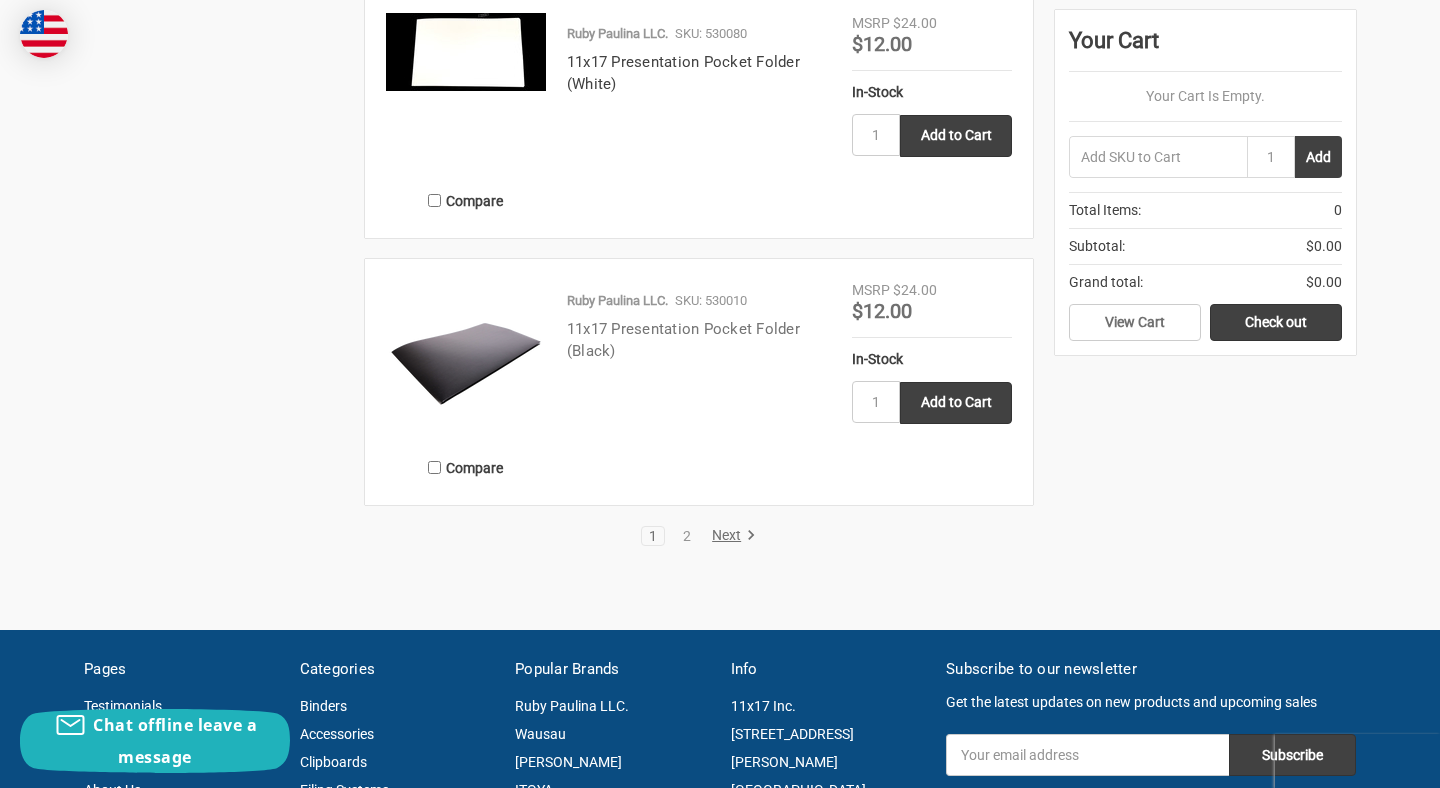 click on "11x17 Presentation Pocket Folder (Black)" at bounding box center [683, 340] 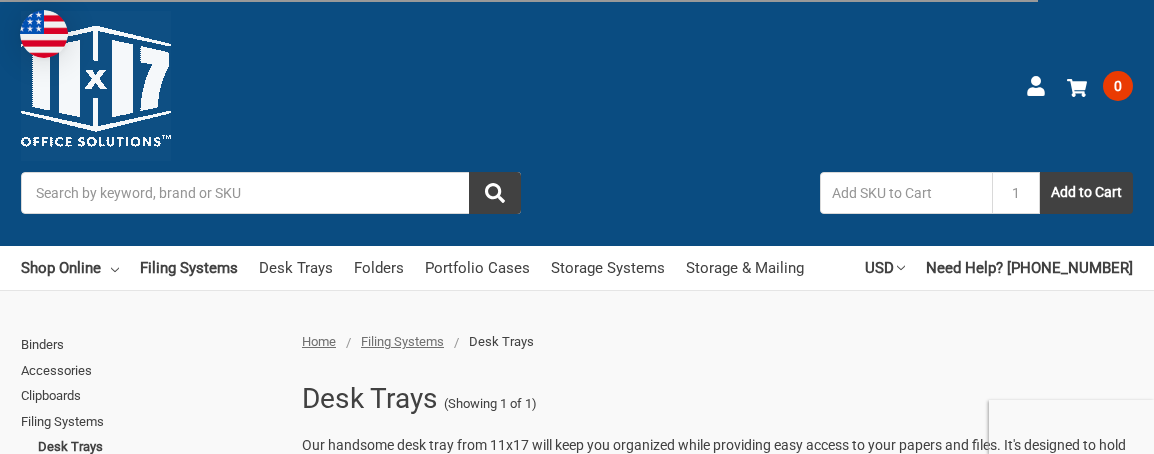 scroll, scrollTop: 73, scrollLeft: 0, axis: vertical 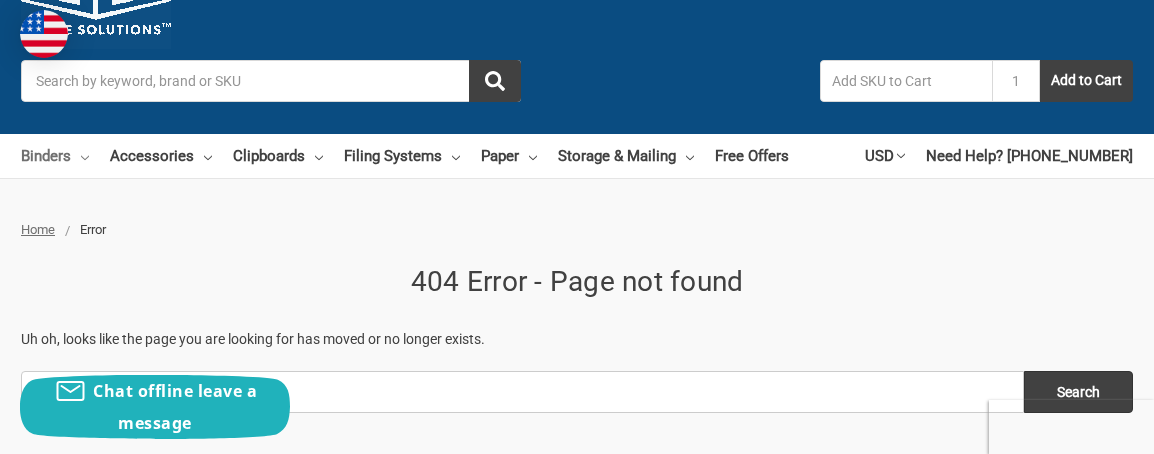 click 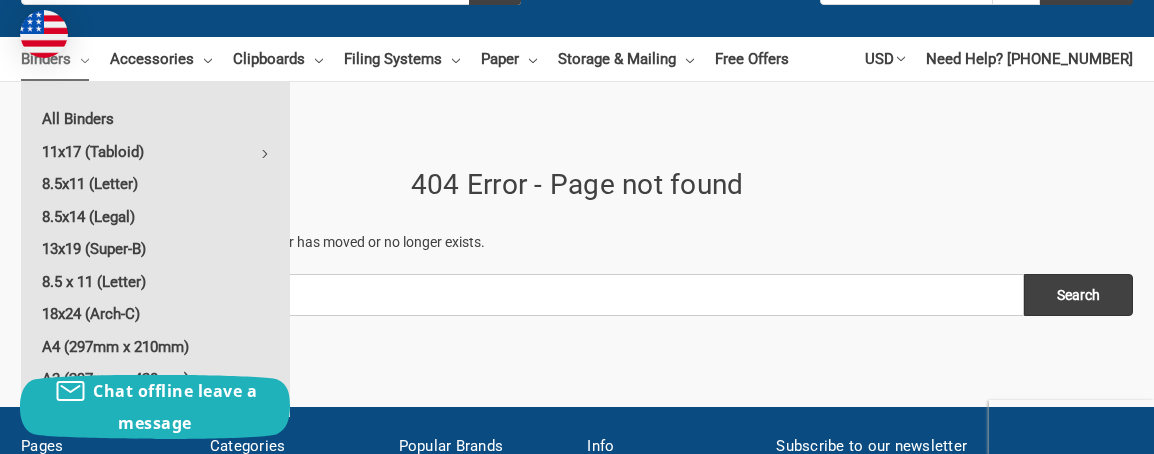scroll, scrollTop: 221, scrollLeft: 0, axis: vertical 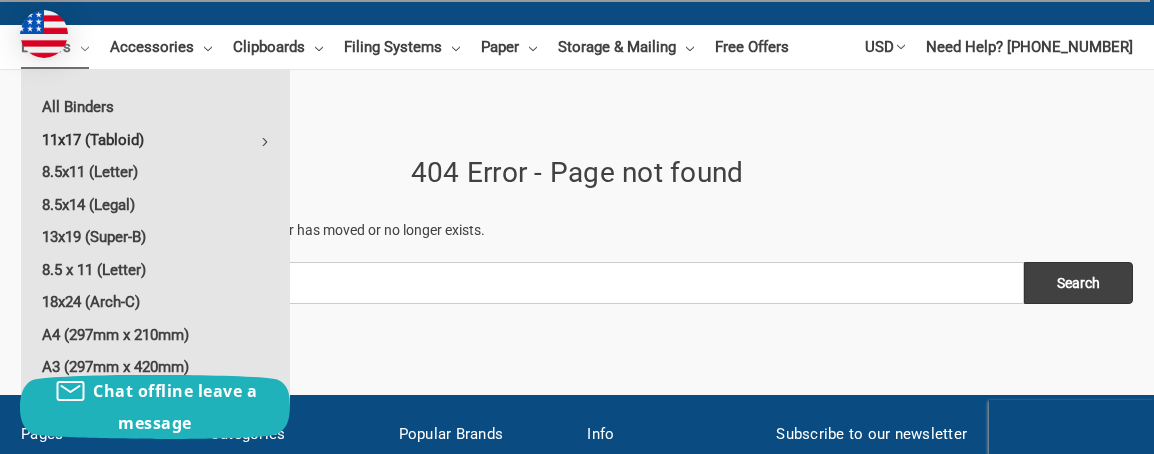 click 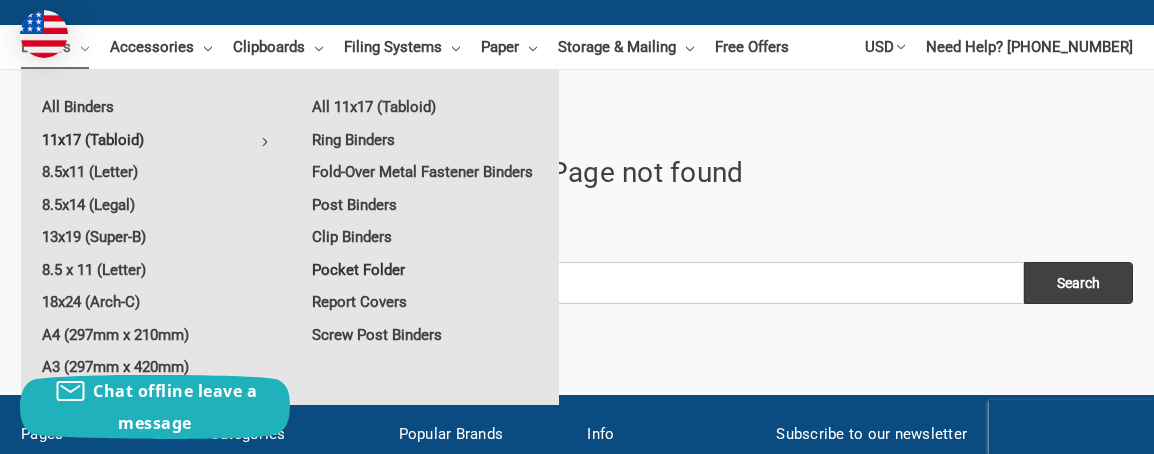click on "Pocket Folder" at bounding box center (425, 270) 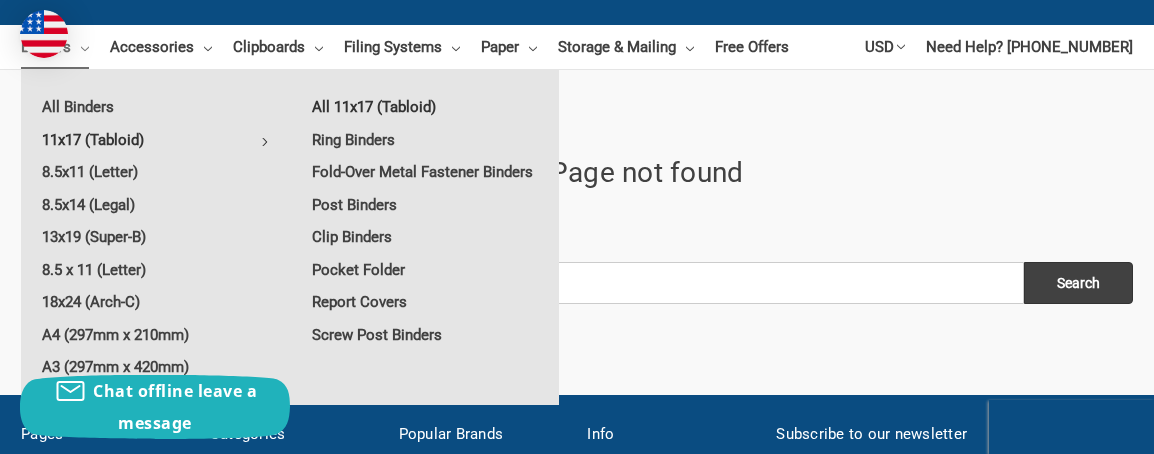 click on "All 11x17 (Tabloid)" at bounding box center [425, 107] 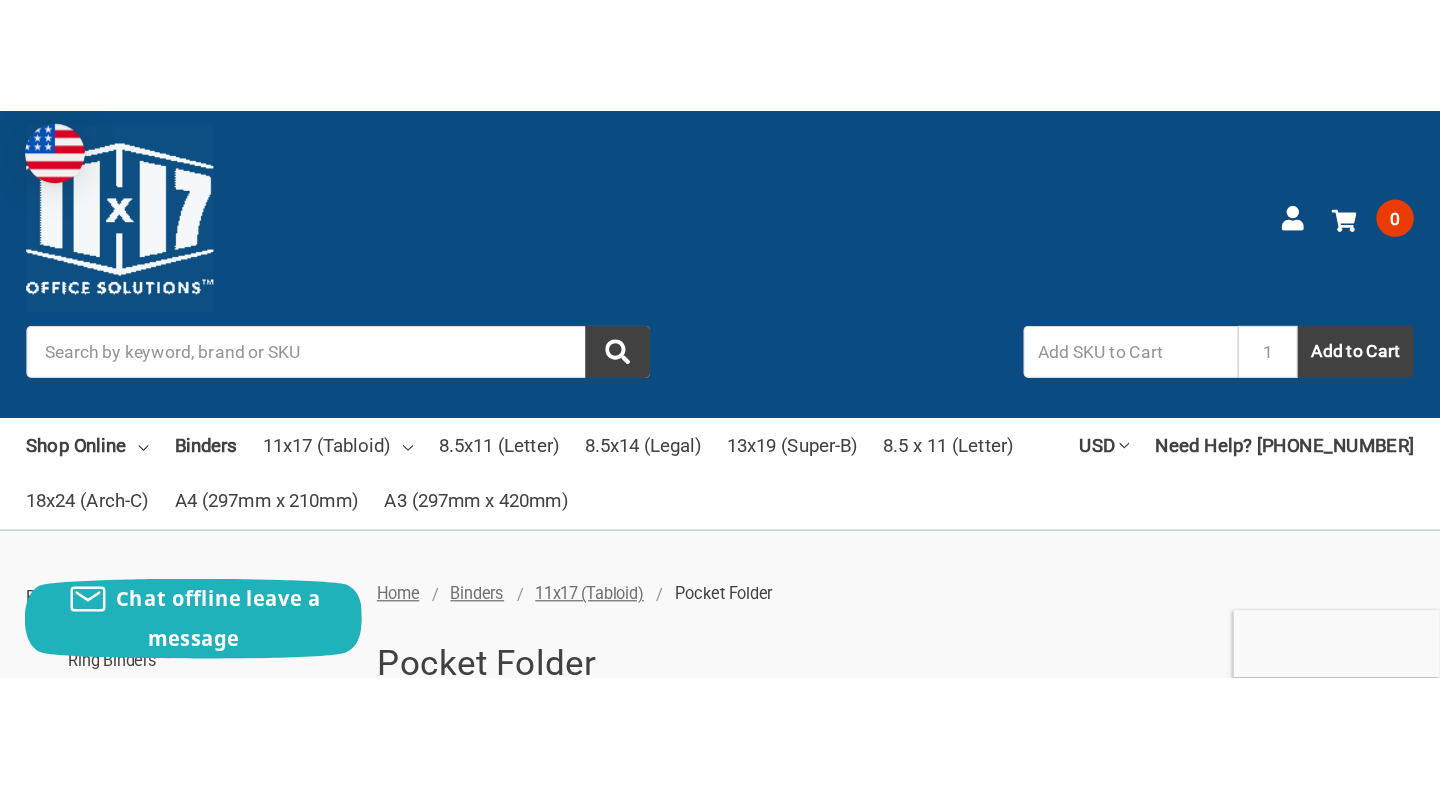 scroll, scrollTop: 0, scrollLeft: 0, axis: both 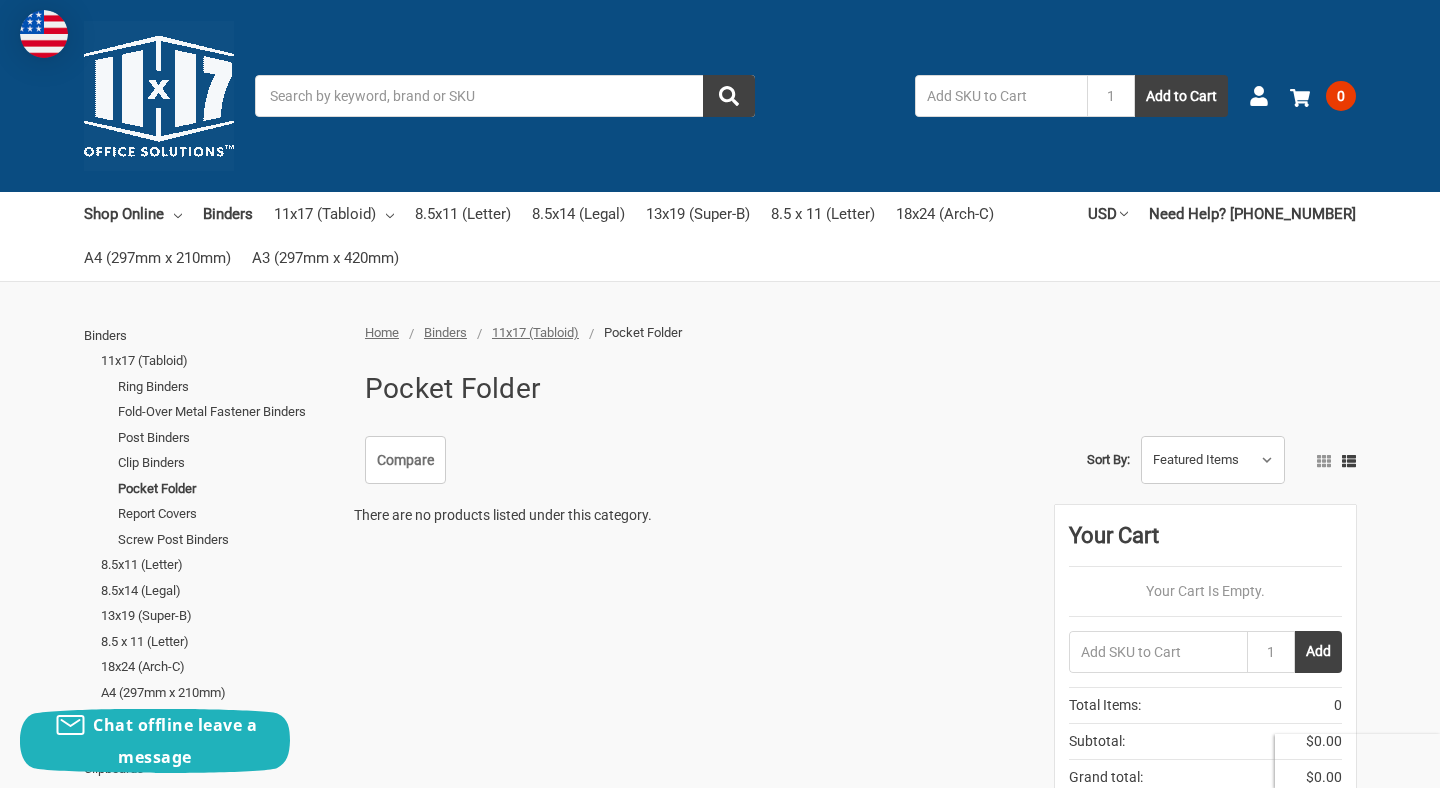 click on "Toggle menu
Search
1
Add to Cart
Account
0
Your Cart
Your Cart Is Empty.
Total Items: 0
Subtotal: $0.00
Grand total: $0.00
View Cart" at bounding box center (720, 956) 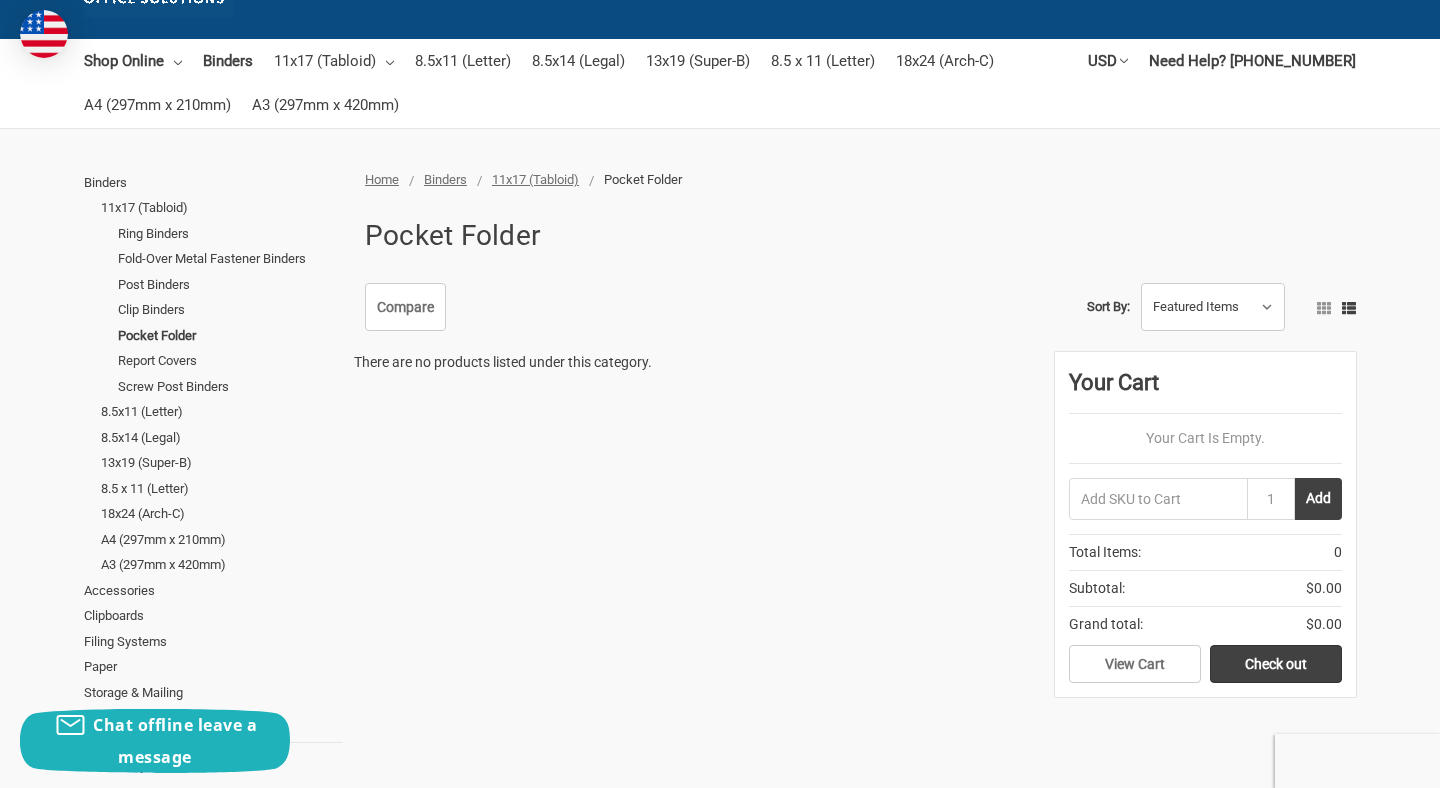 scroll, scrollTop: 0, scrollLeft: 0, axis: both 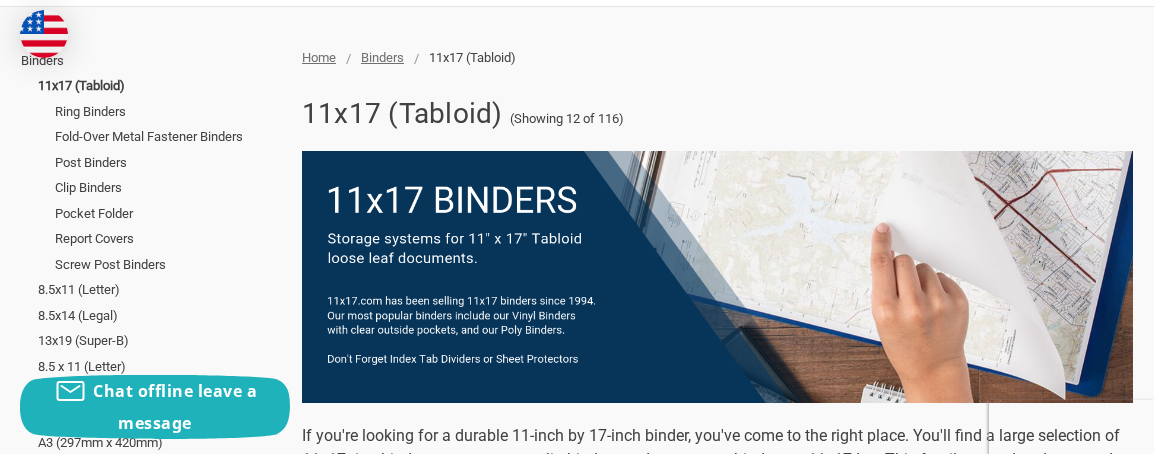 click on "Home
Binders
11x17 (Tabloid)
11x17 (Tabloid)
(Showing 12 of 116)
Binders
11x17 (Tabloid)
Ring Binders
Fold-Over Metal Fastener Binders
Post Binders
Clip Binders
Pocket Folder
Report Covers
Screw Post Binders
8.5x11 (Letter) Paper" at bounding box center [577, 2388] 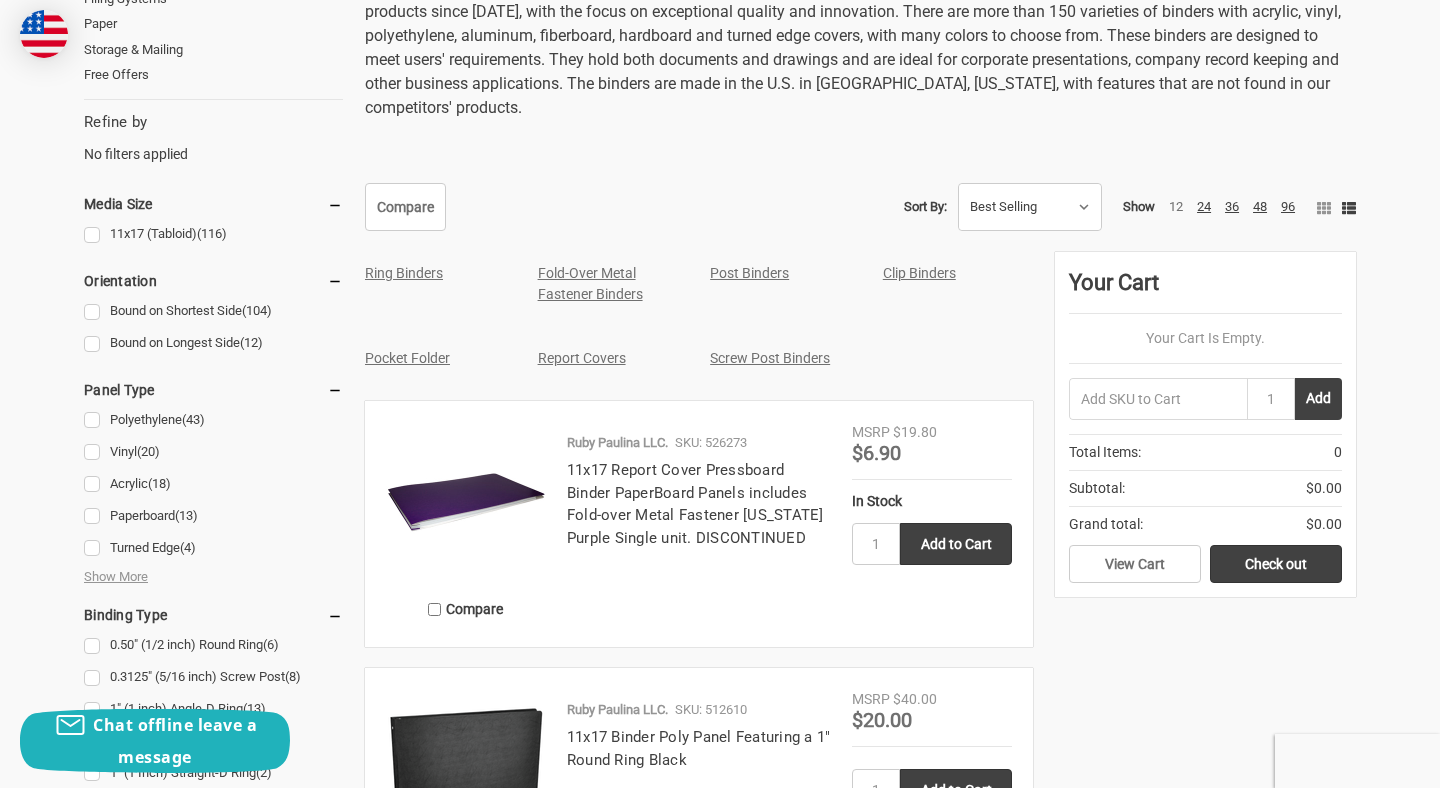 scroll, scrollTop: 797, scrollLeft: 0, axis: vertical 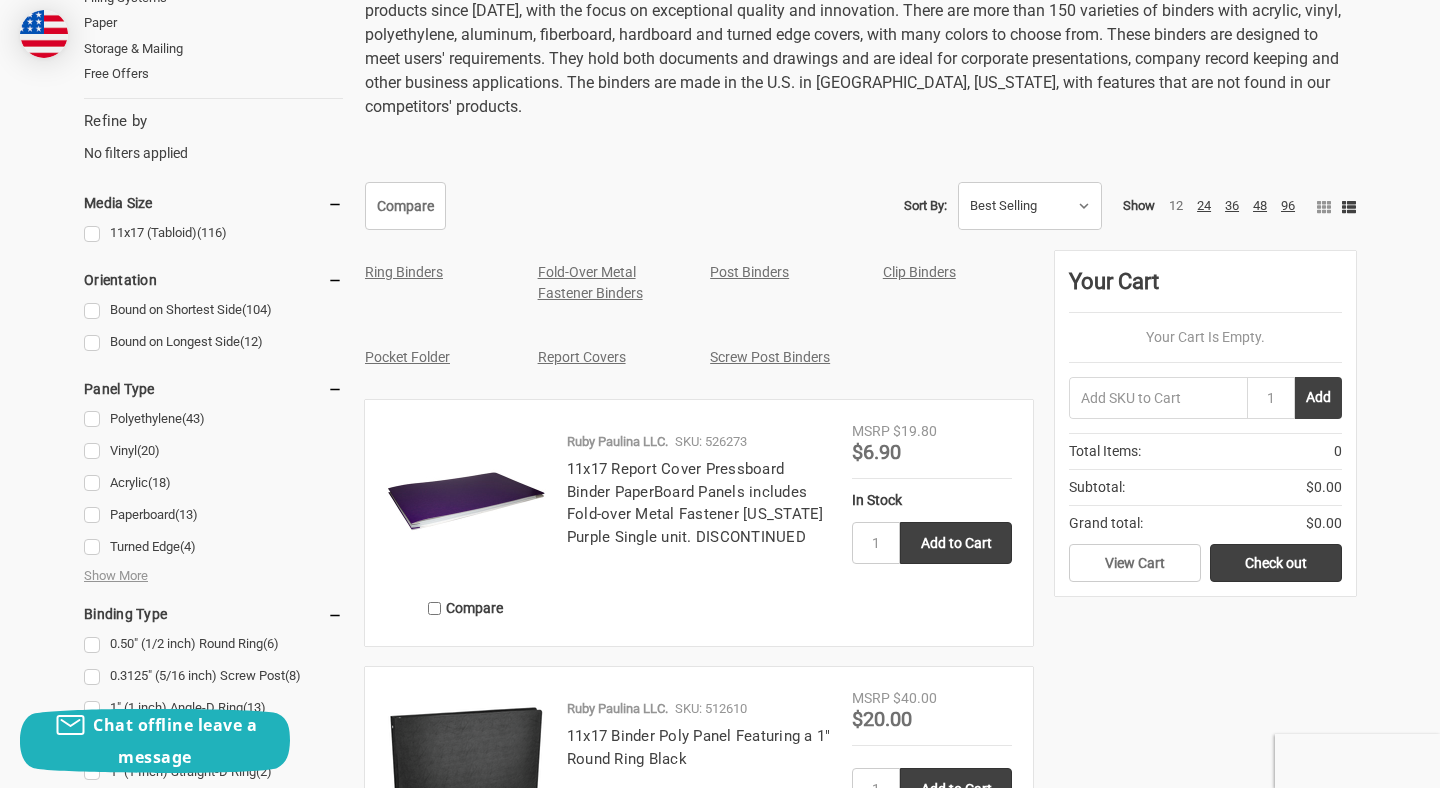 click on "Ring Binders
Fold-Over Metal Fastener Binders
Post Binders
Clip Binders
Pocket Folder
Report Covers
Screw Post Binders
Compare
Ruby Paulina LLC.
SKU: 526273
11x17 Report Cover Pressboard Binder PaperBoard Panels includes Fold-over Metal Fastener Louisiana Purple Single unit. DISCONTINUED
$6.90" at bounding box center (704, 1948) 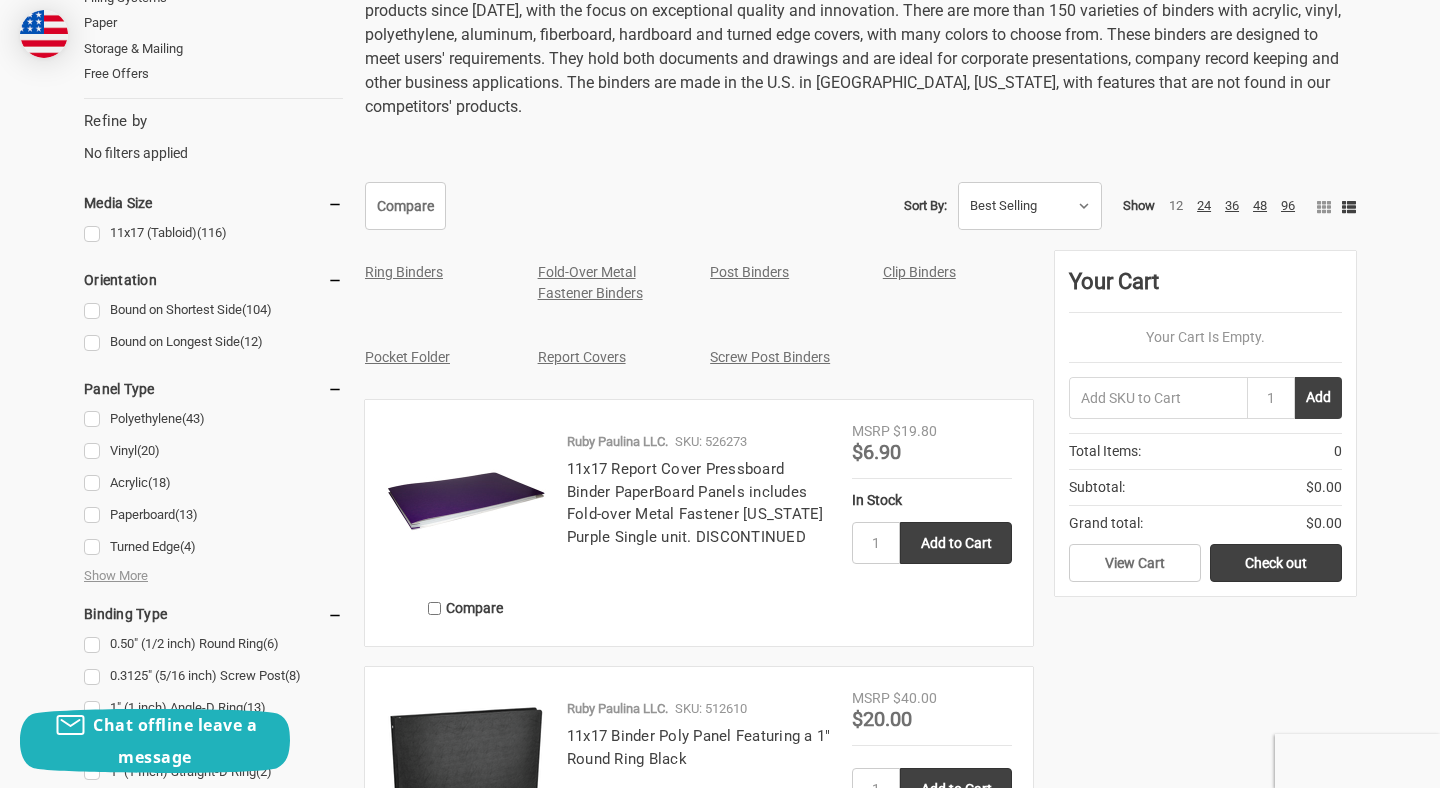 click on "If you're looking for a durable 11-inch by 17-inch binder, you've come to the right place. You'll find a large selection of 11x17 ring binders, report covers, clip binders and screw post binders at 11x17 Inc. This family owned and operated company has specialized in 11 by 17 office products since 1994, with the focus on exceptional quality and innovation. There are more than 150 varieties of binders with acrylic, vinyl, polyethylene, aluminum, fiberboard, hardboard and turned edge covers, with many colors to choose from. These binders are designed to meet users' requirements. They hold both documents and drawings and are ideal for corporate presentations, company record keeping and other business applications. The binders are made in the U.S. in Jacksonville, Texas, with features that are not found in our competitors' products." at bounding box center (855, 34) 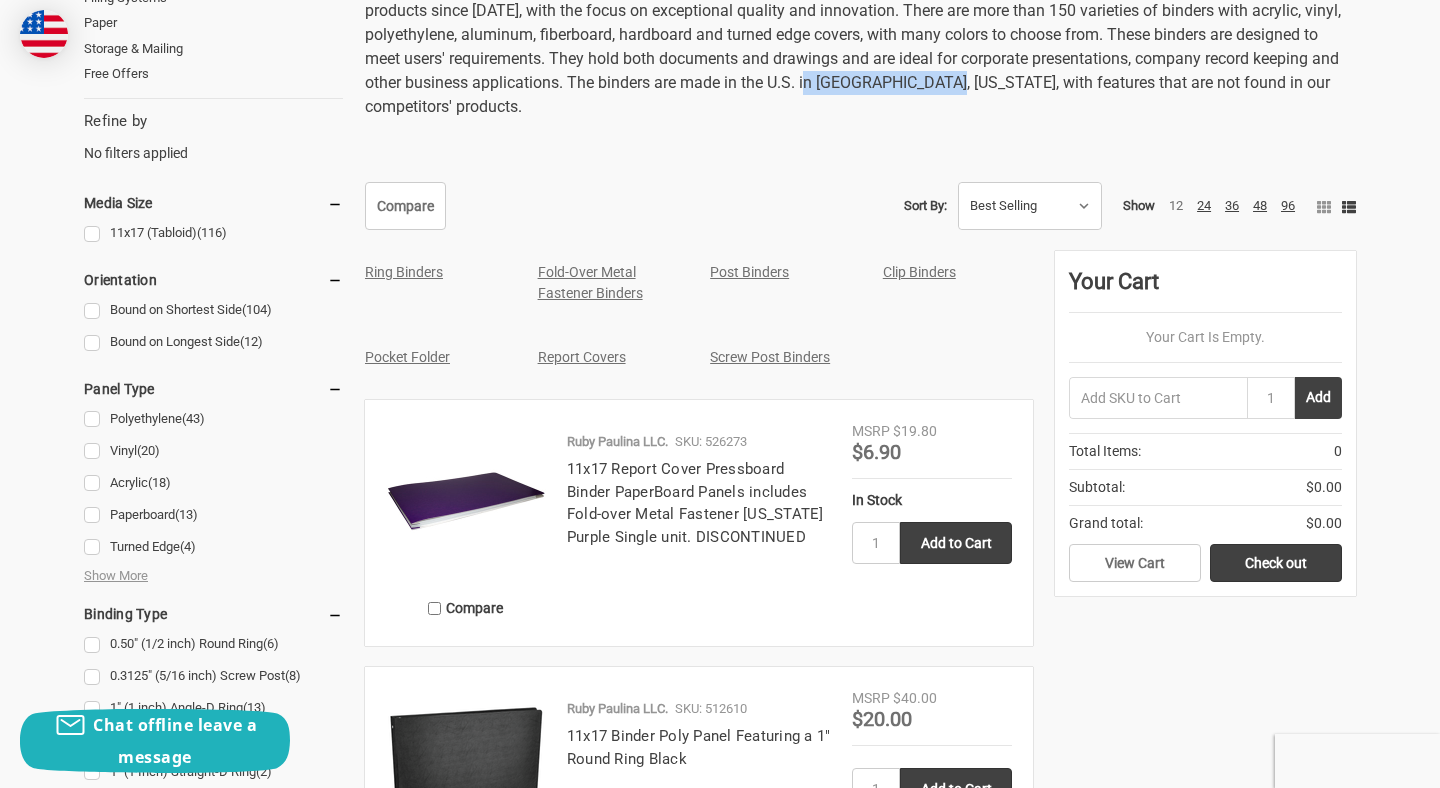 drag, startPoint x: 819, startPoint y: 83, endPoint x: 953, endPoint y: 88, distance: 134.09325 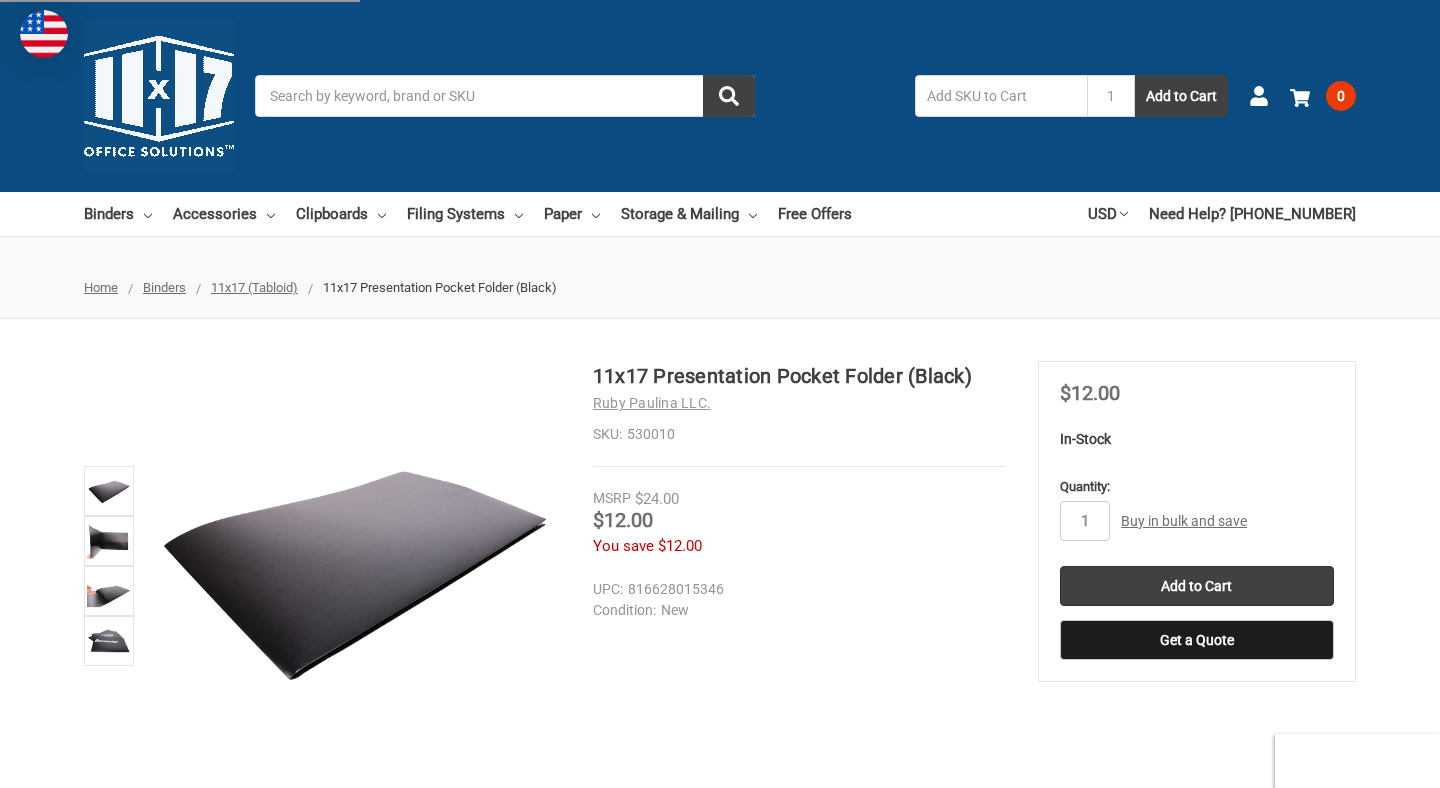 scroll, scrollTop: 0, scrollLeft: 0, axis: both 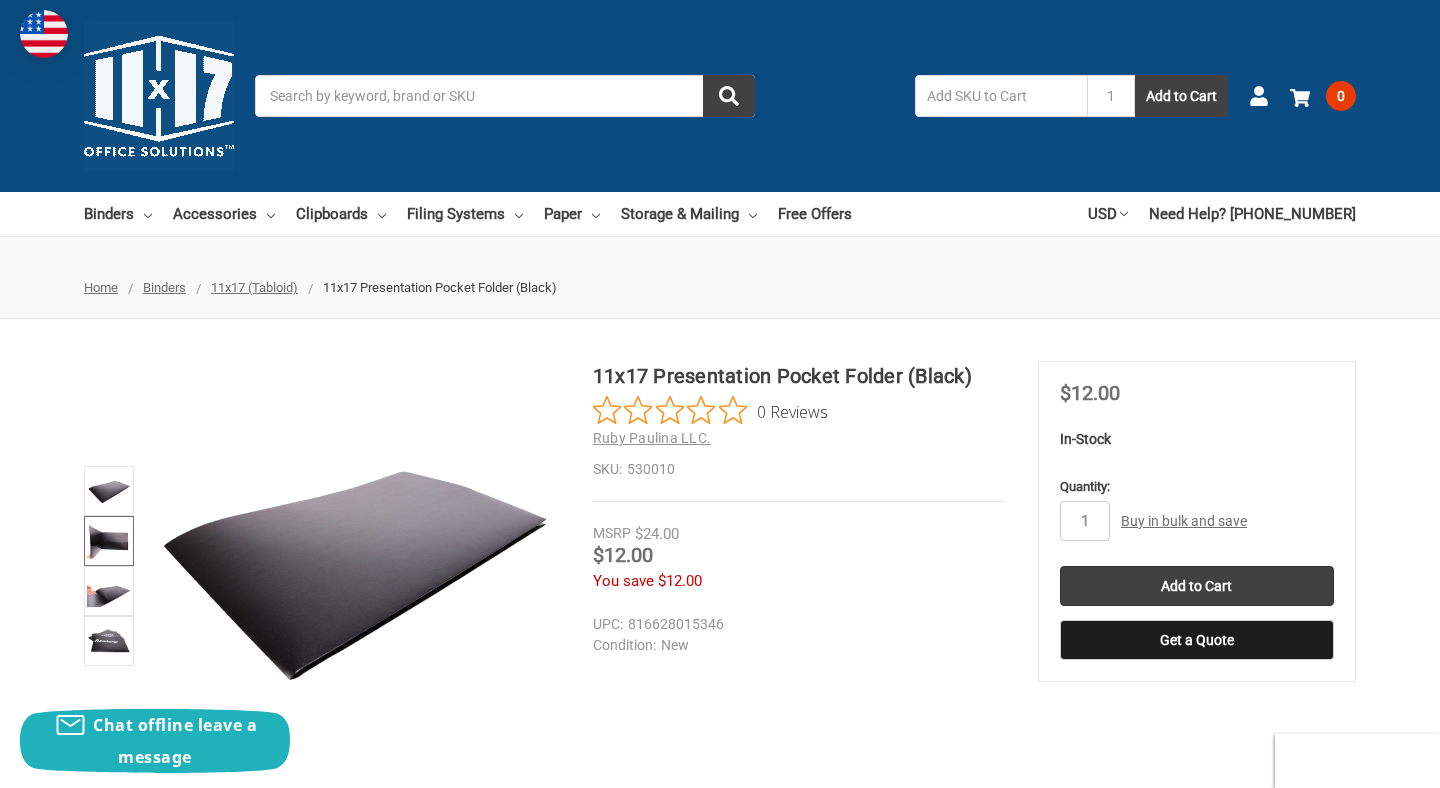 click at bounding box center (109, 541) 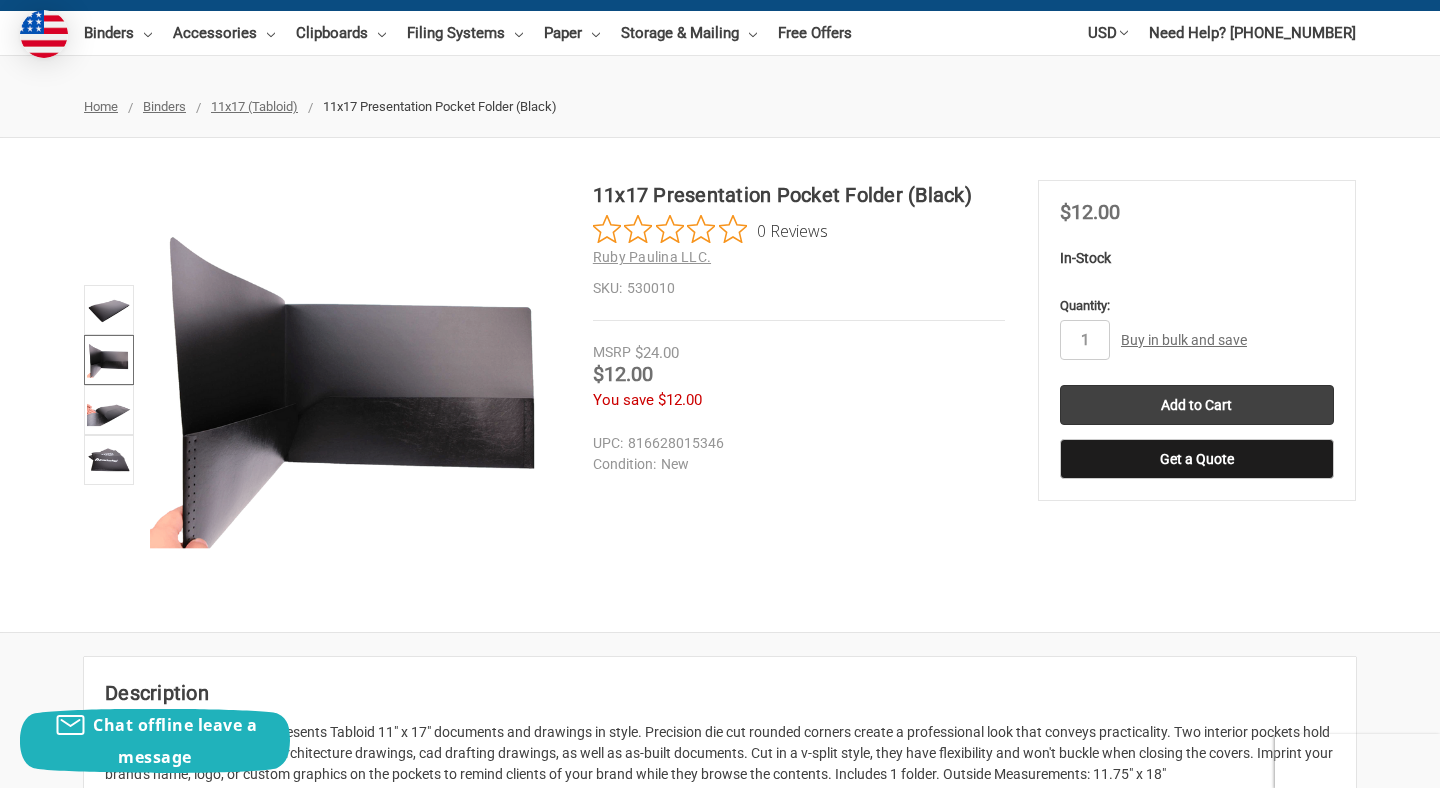 scroll, scrollTop: 182, scrollLeft: 0, axis: vertical 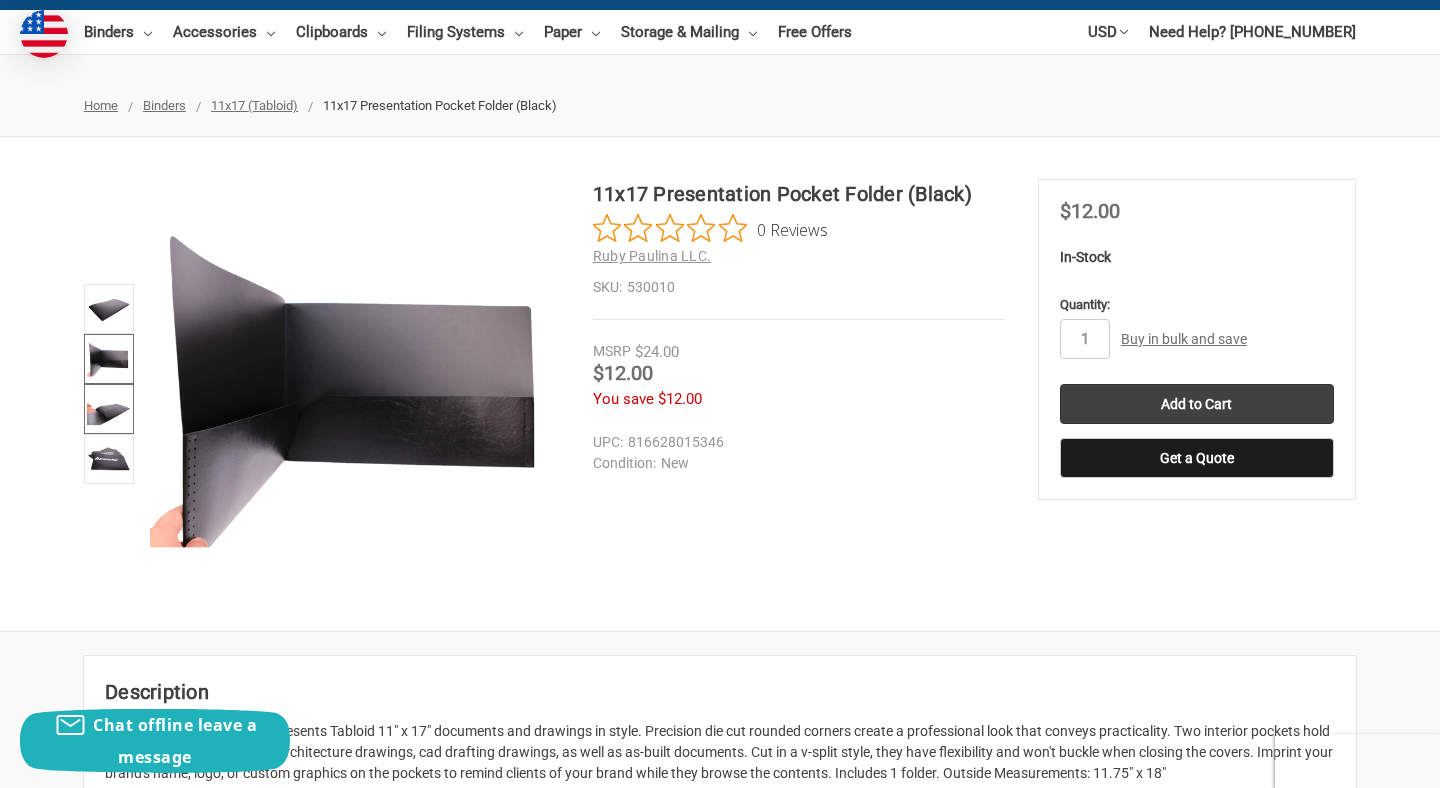 click at bounding box center [109, 409] 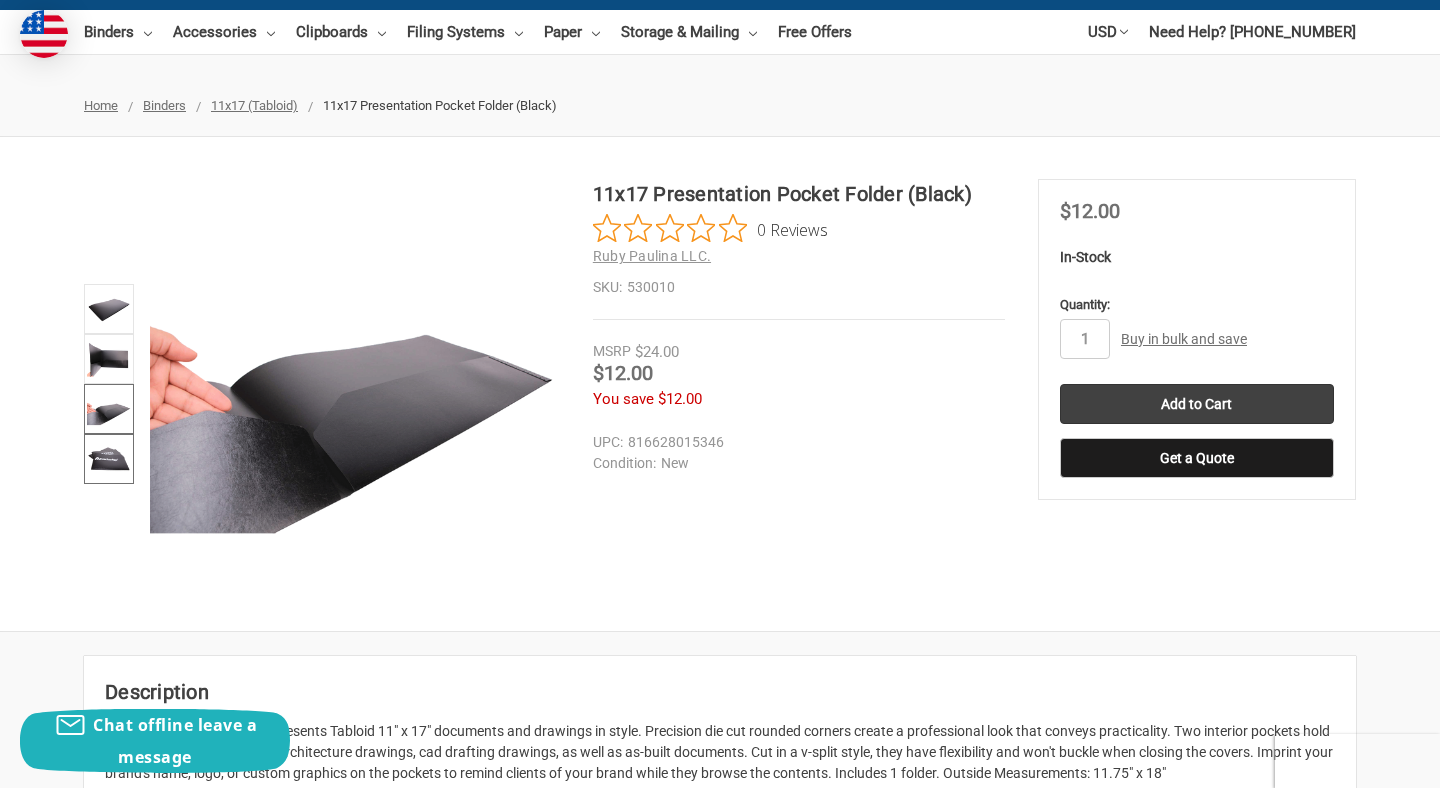 click at bounding box center (109, 459) 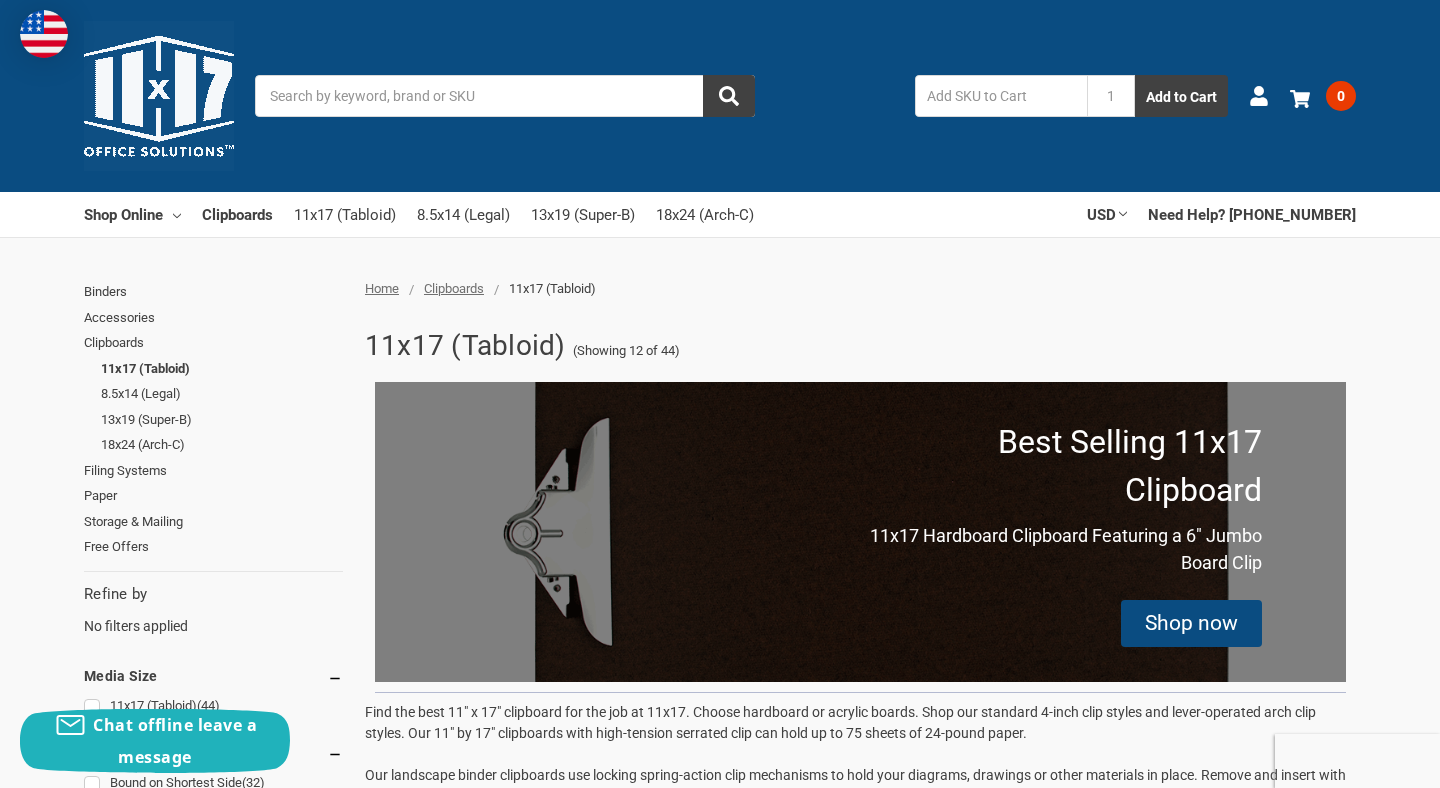 scroll, scrollTop: 0, scrollLeft: 0, axis: both 